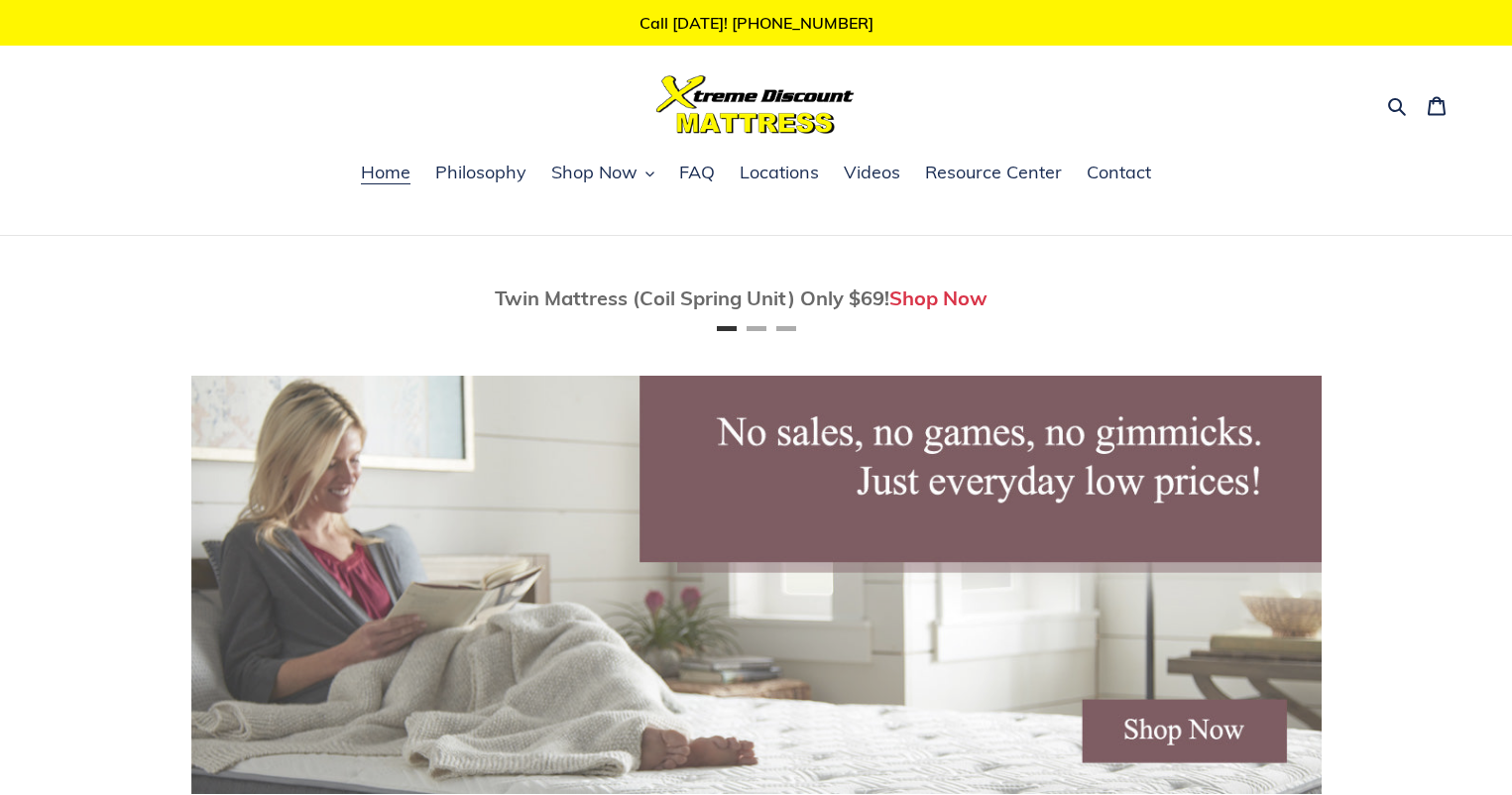scroll, scrollTop: 0, scrollLeft: 0, axis: both 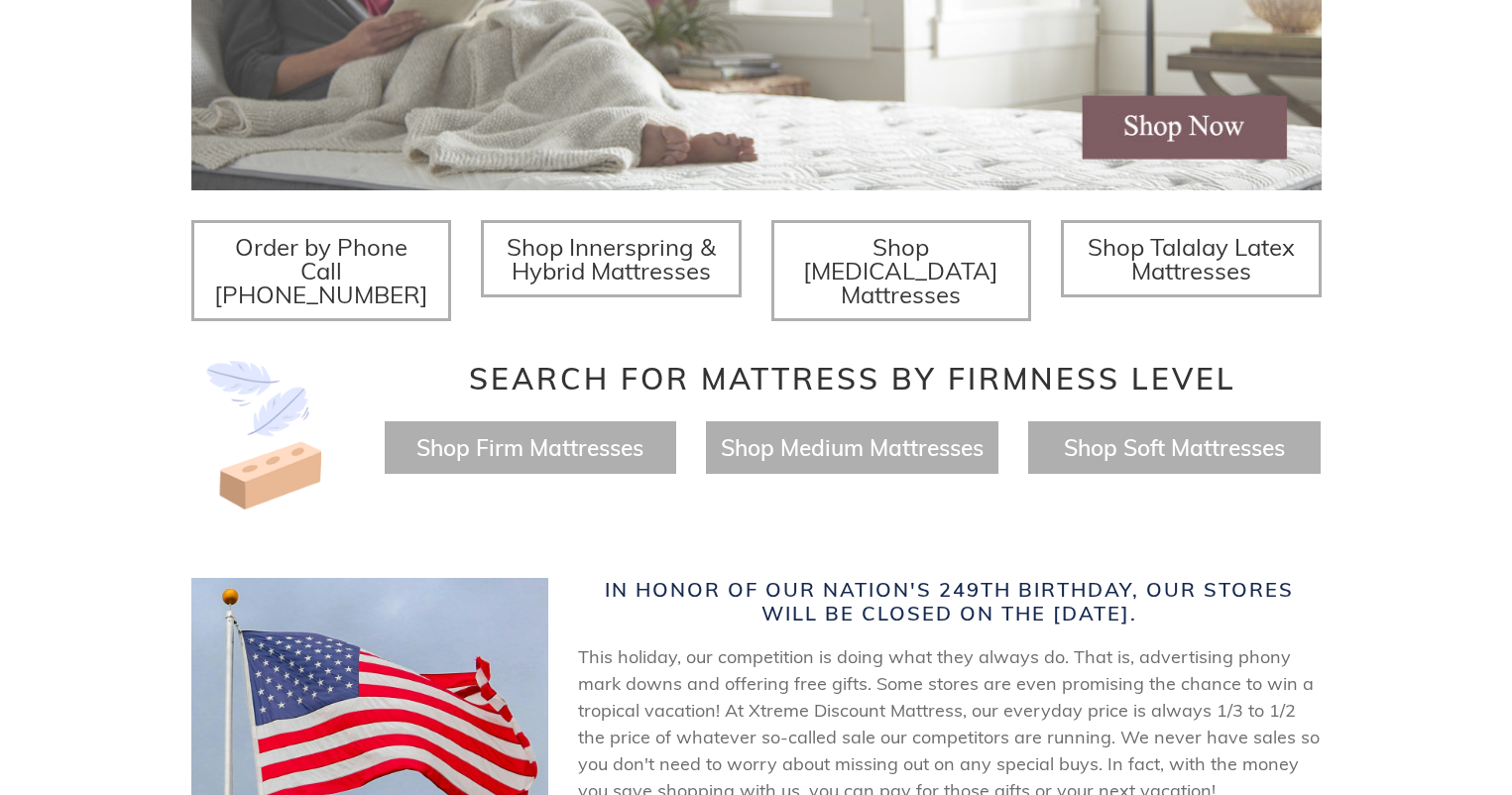 click on "Shop Firm Mattresses" at bounding box center [530, 447] 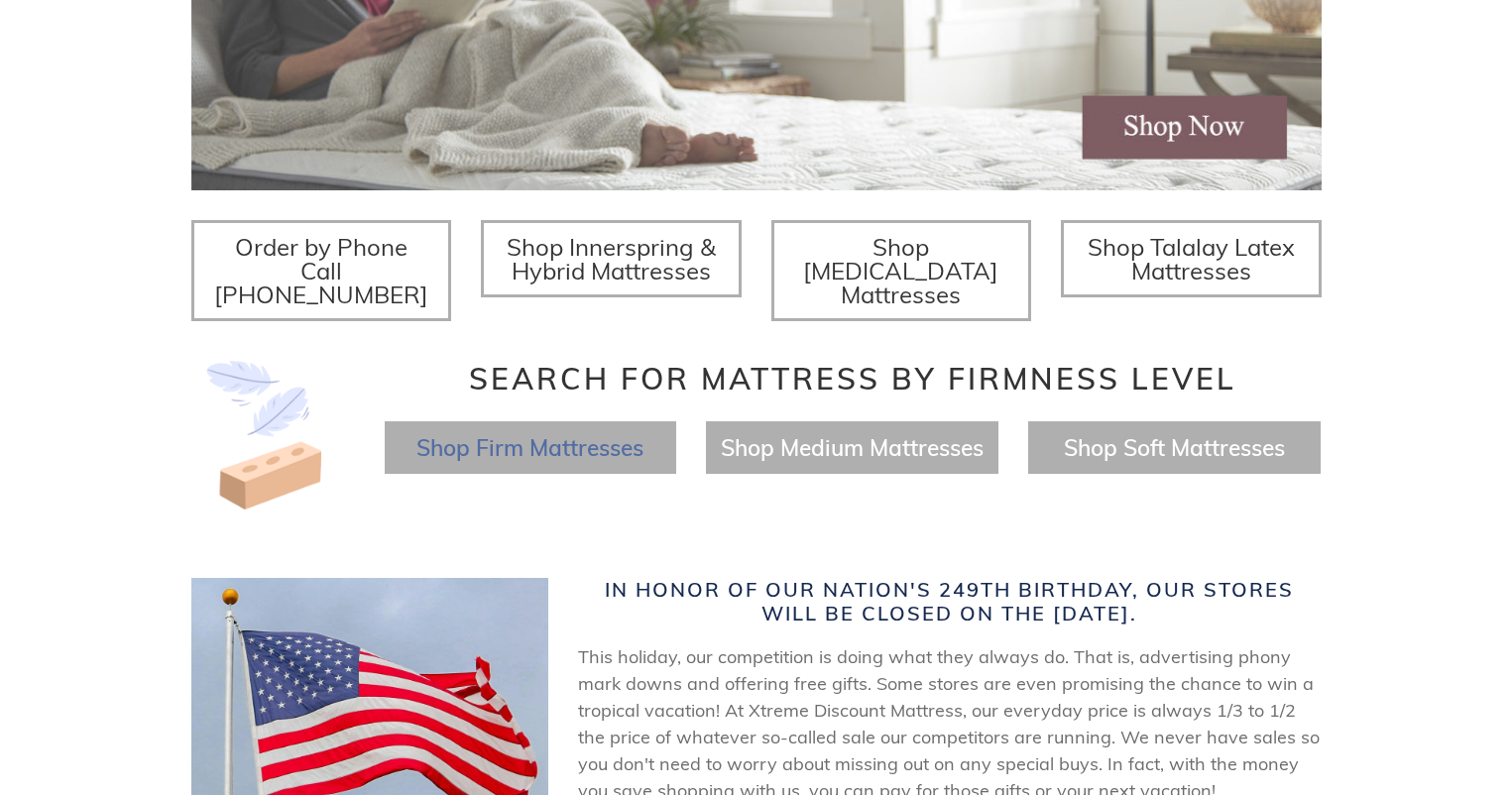click on "Shop Firm Mattresses" at bounding box center (529, 447) 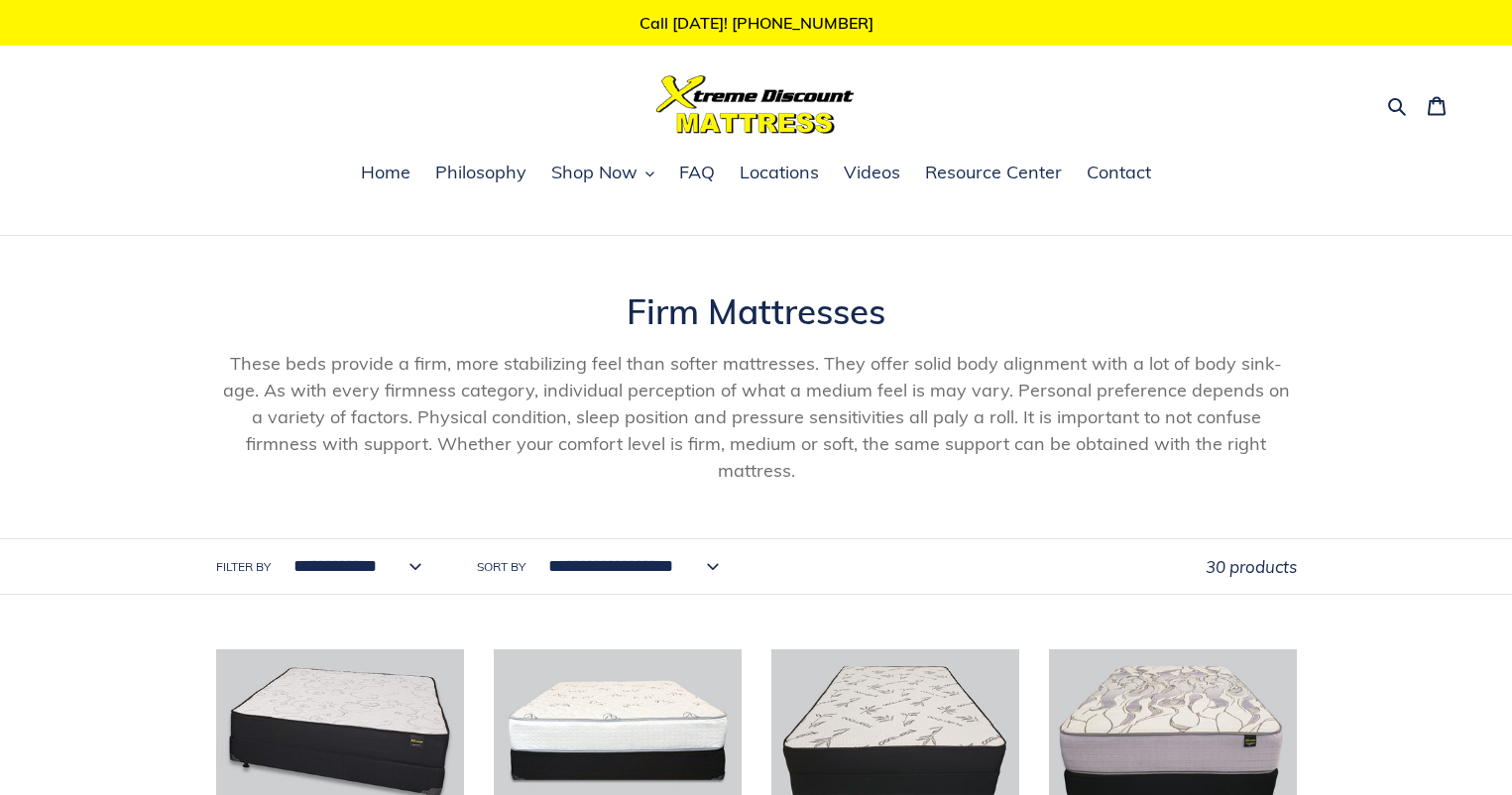 scroll, scrollTop: 0, scrollLeft: 0, axis: both 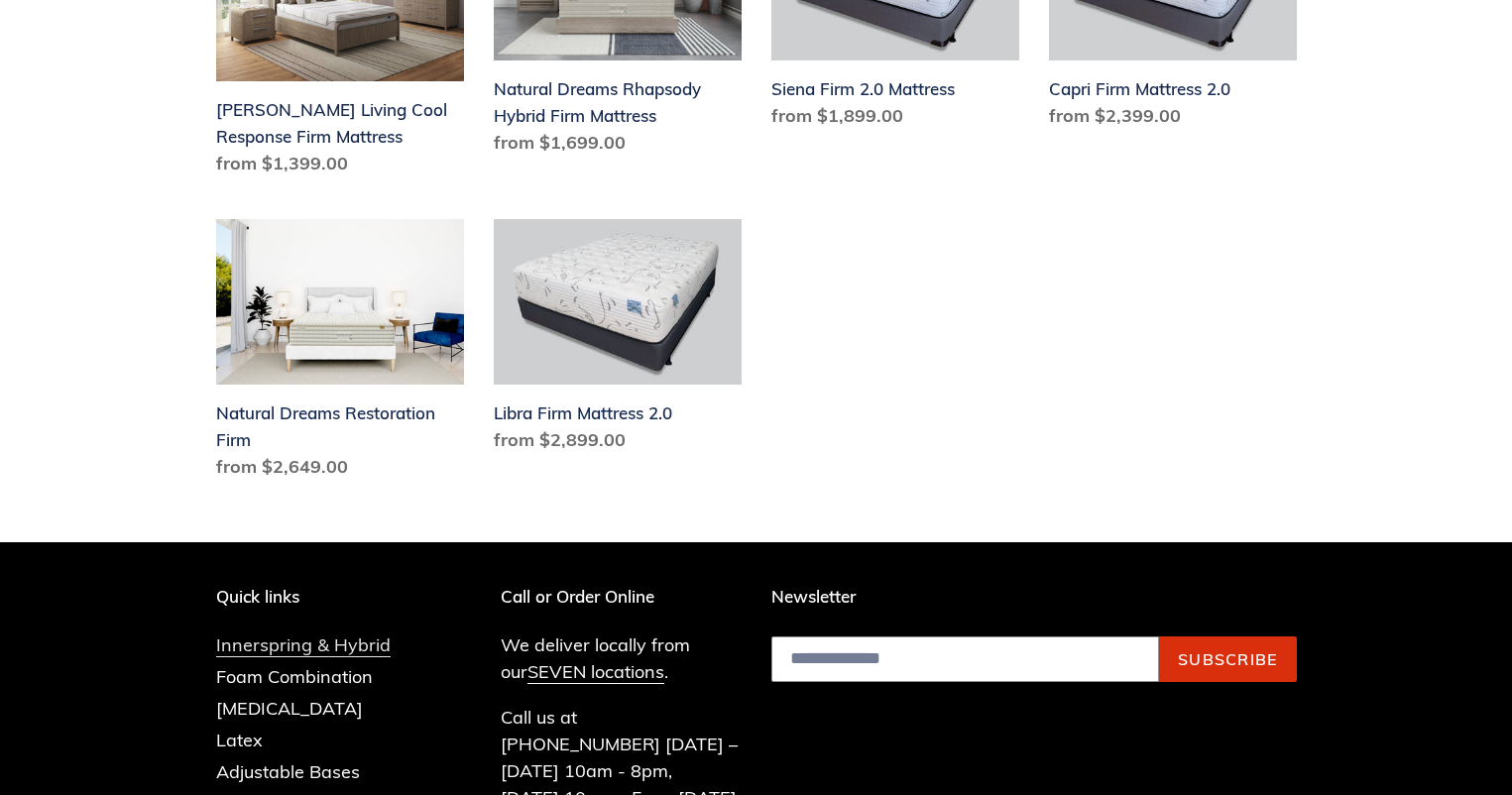 click on "Innerspring & Hybrid" at bounding box center [303, 645] 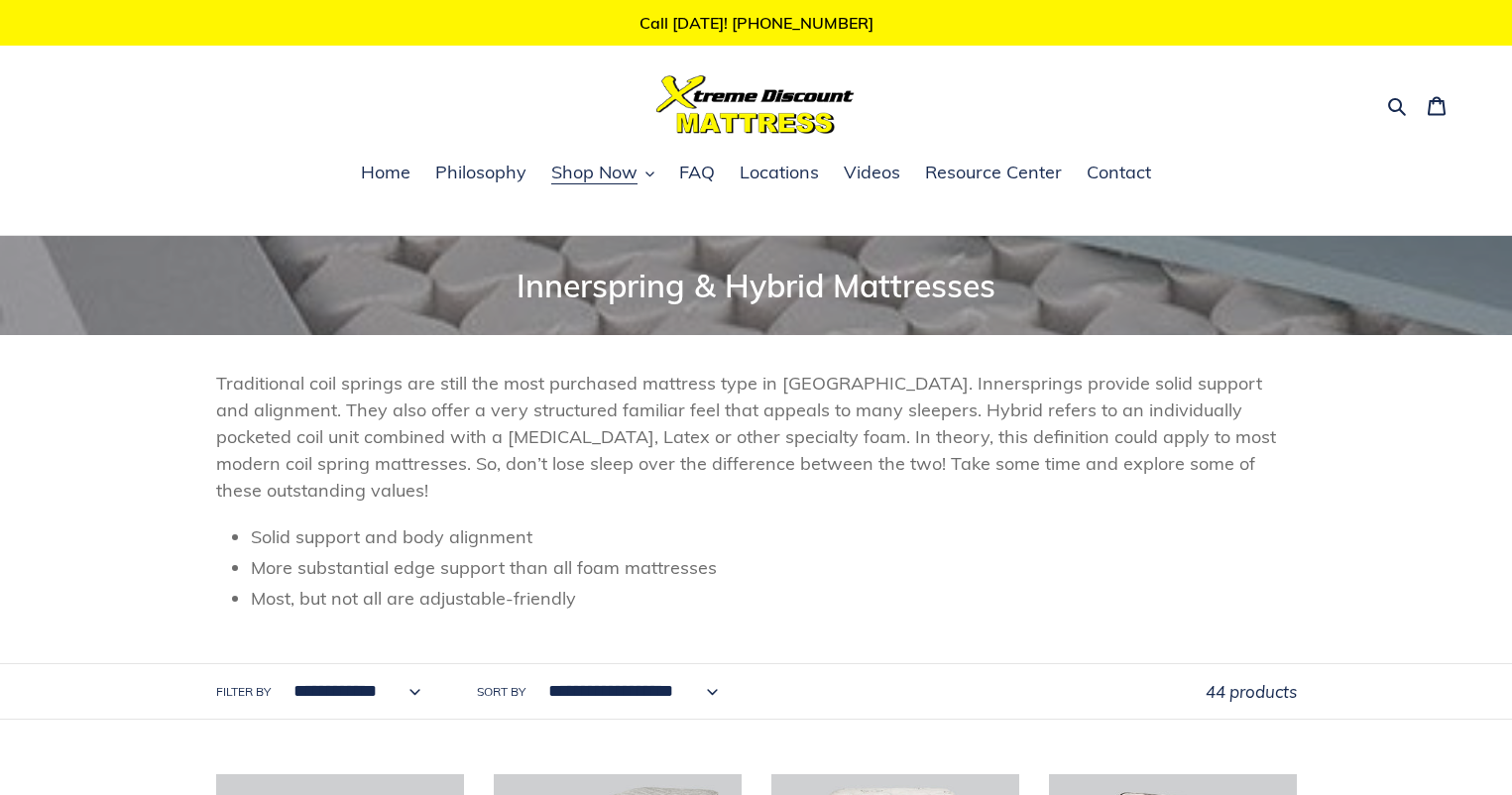 scroll, scrollTop: 0, scrollLeft: 0, axis: both 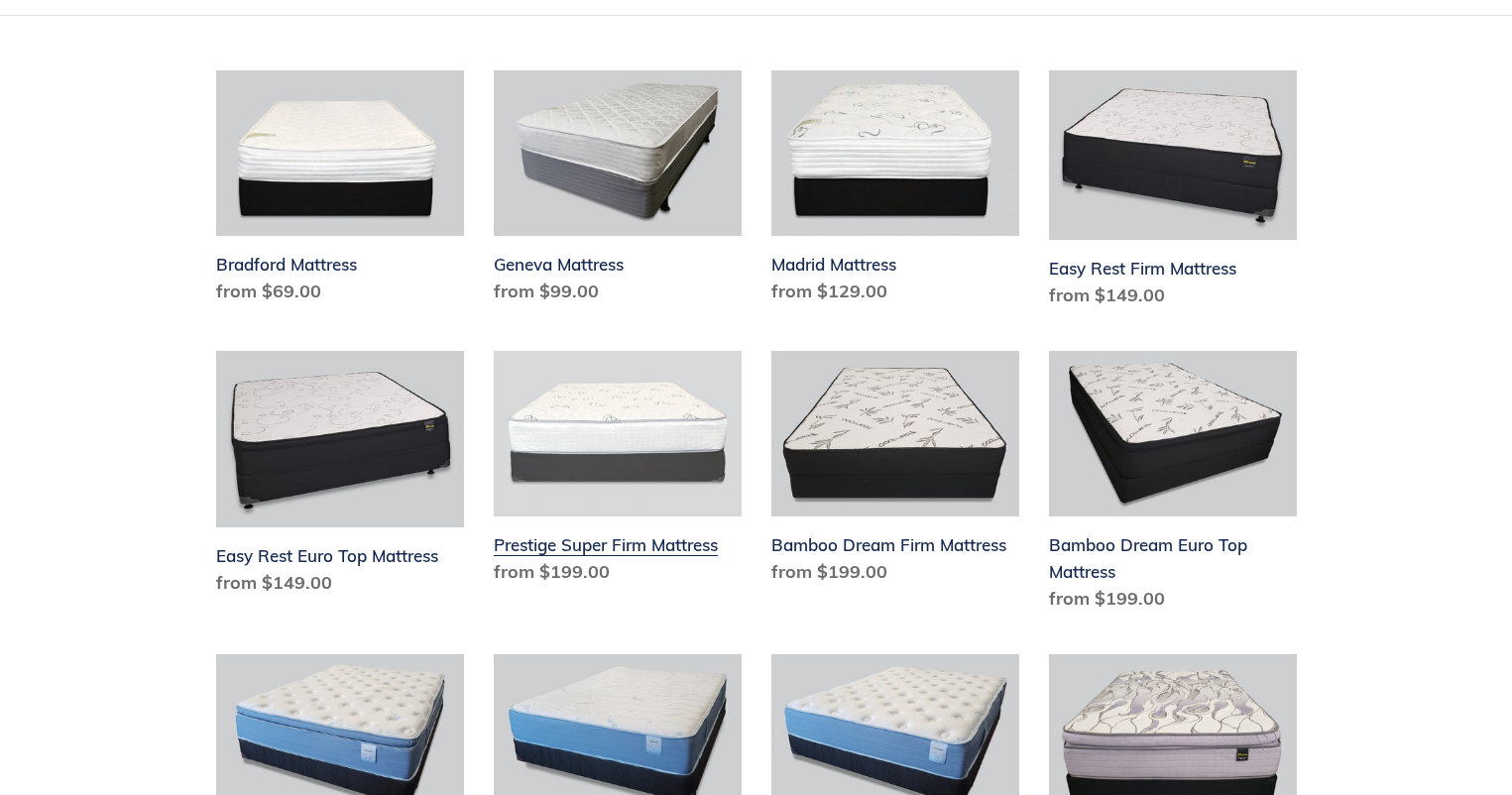 click on "Prestige Super Firm Mattress" at bounding box center [618, 472] 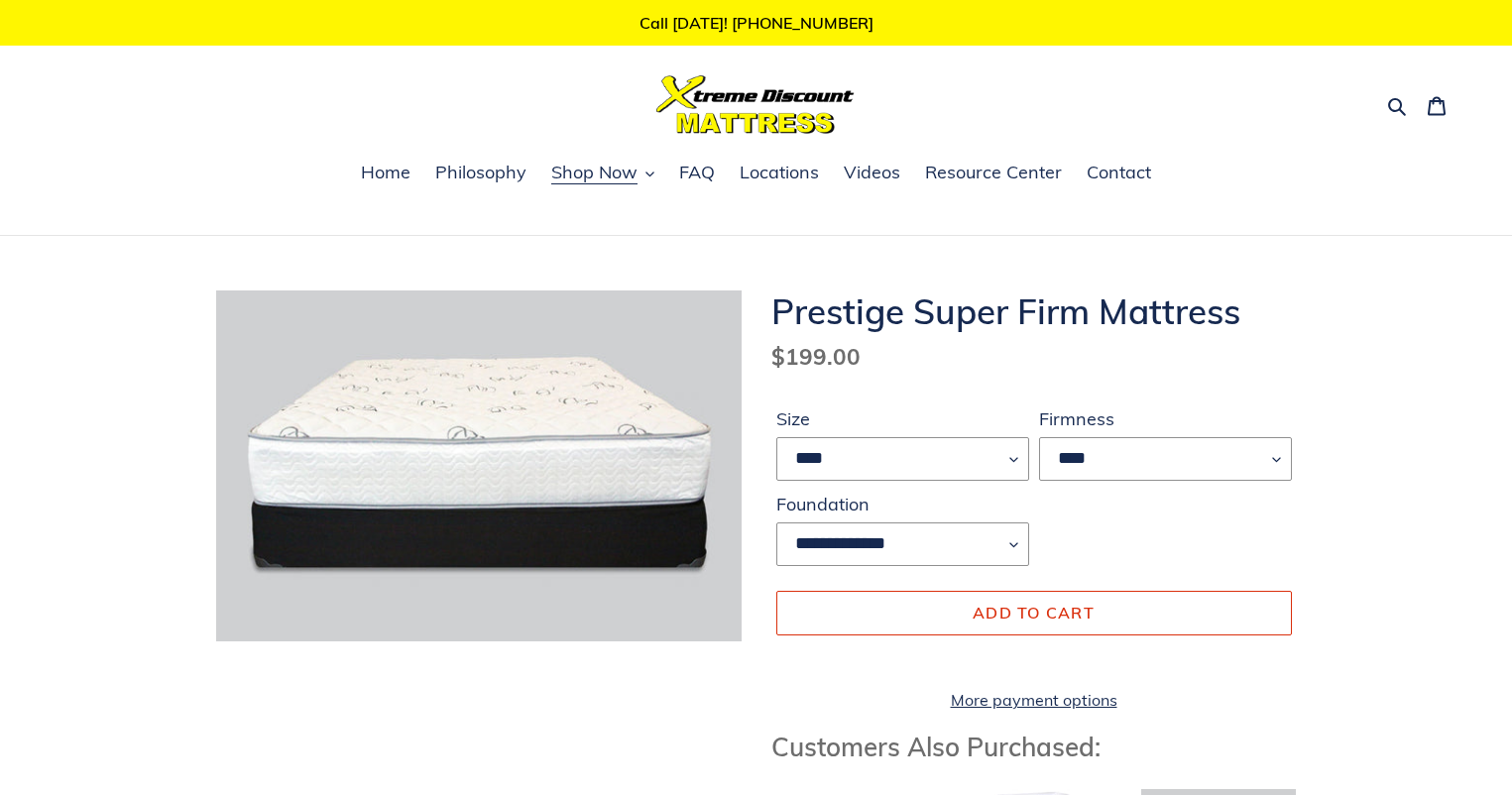 scroll, scrollTop: 0, scrollLeft: 0, axis: both 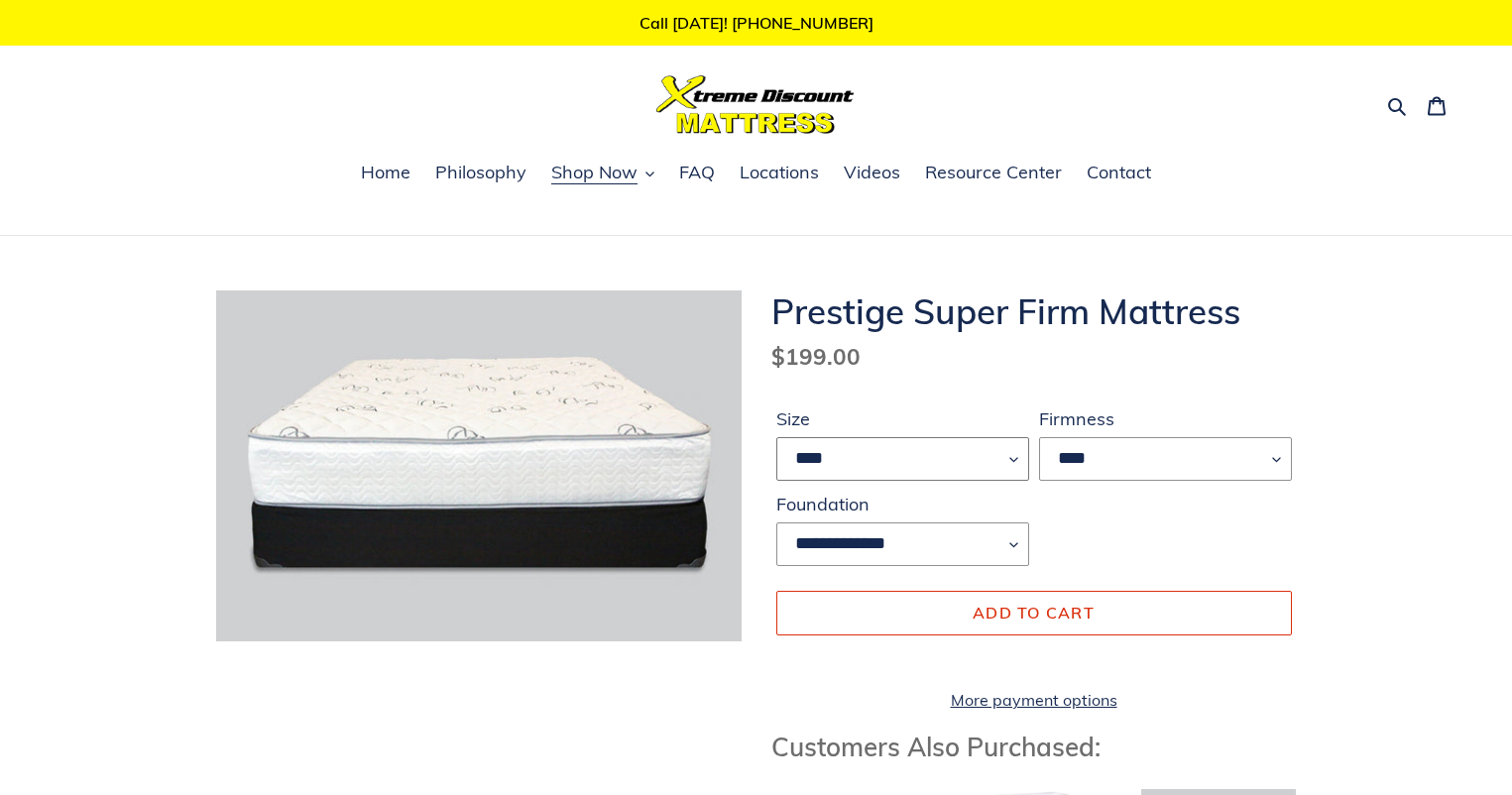 click on "****
****
*****
****" at bounding box center (902, 459) 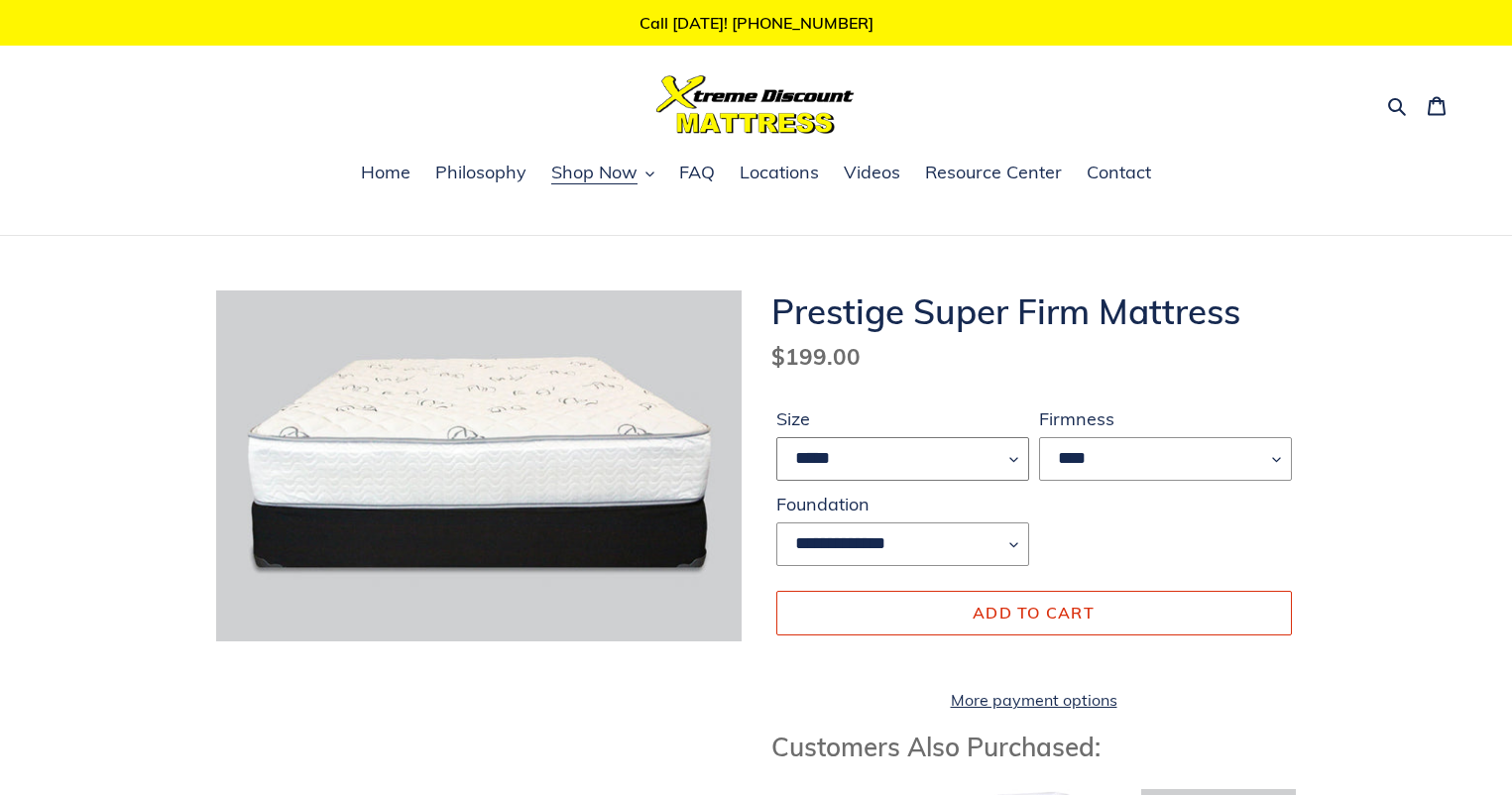 click on "*****" at bounding box center [0, 0] 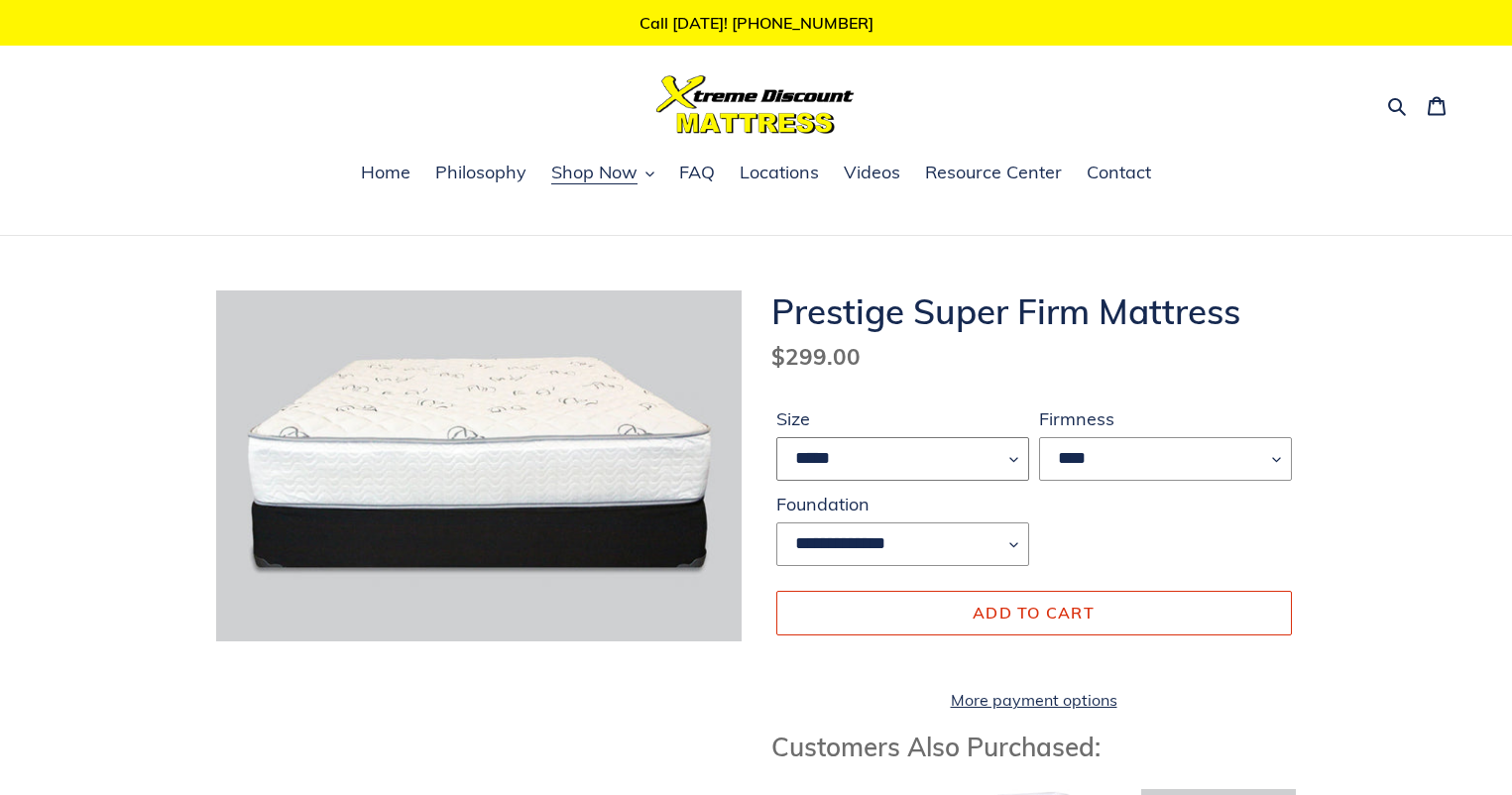 scroll, scrollTop: 0, scrollLeft: 0, axis: both 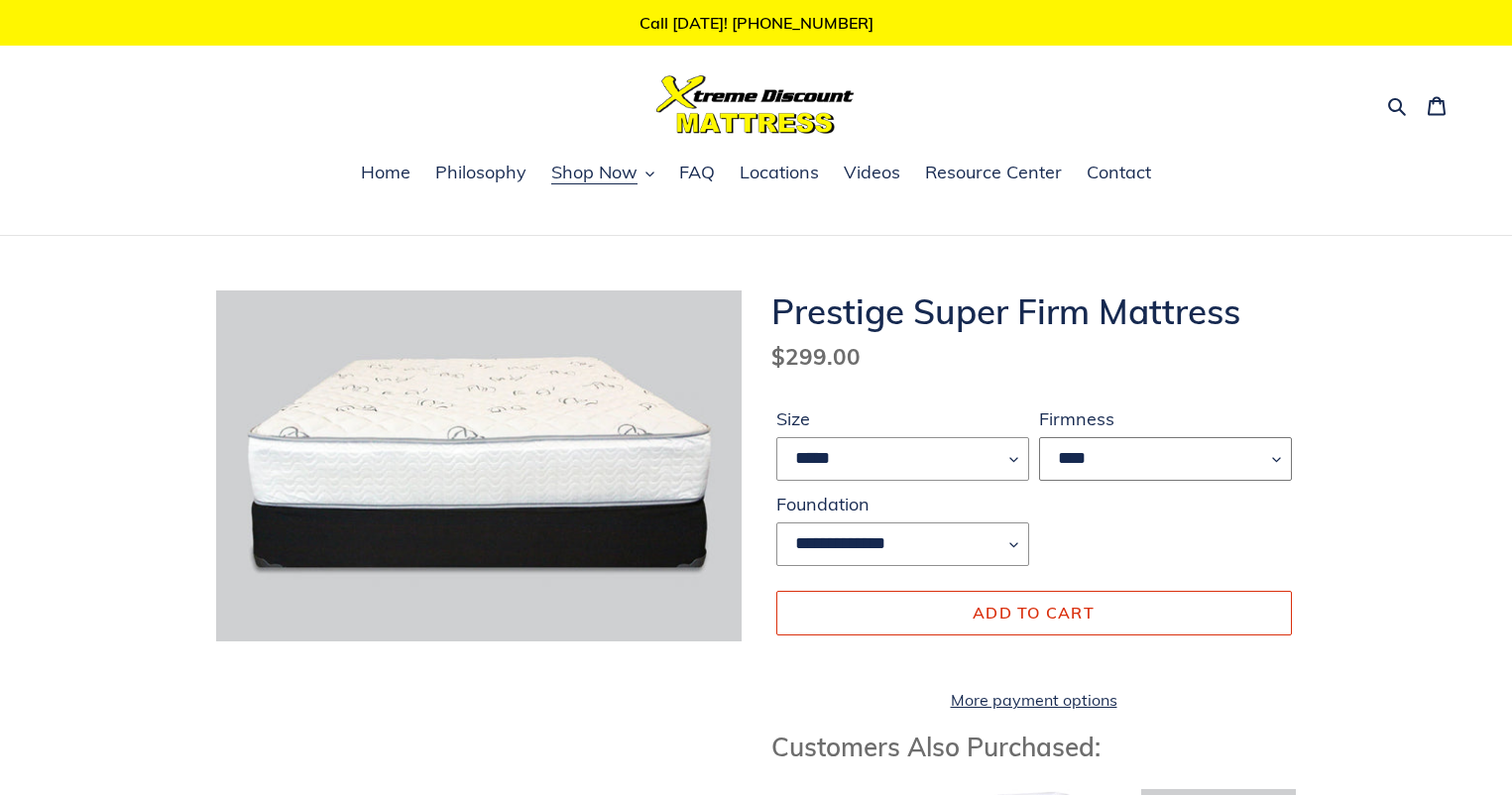 click on "****" at bounding box center (1165, 459) 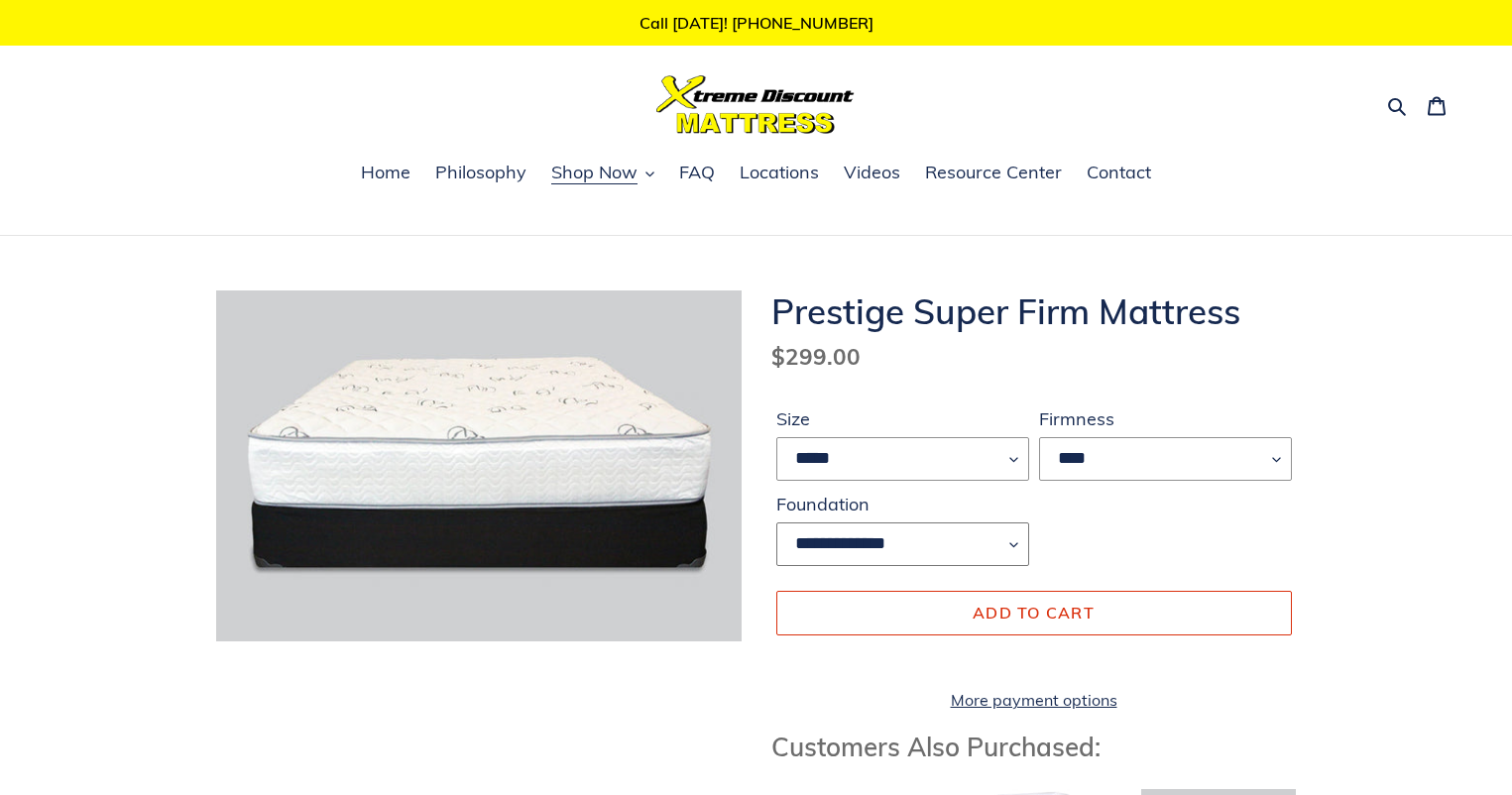 click on "**********" at bounding box center (902, 544) 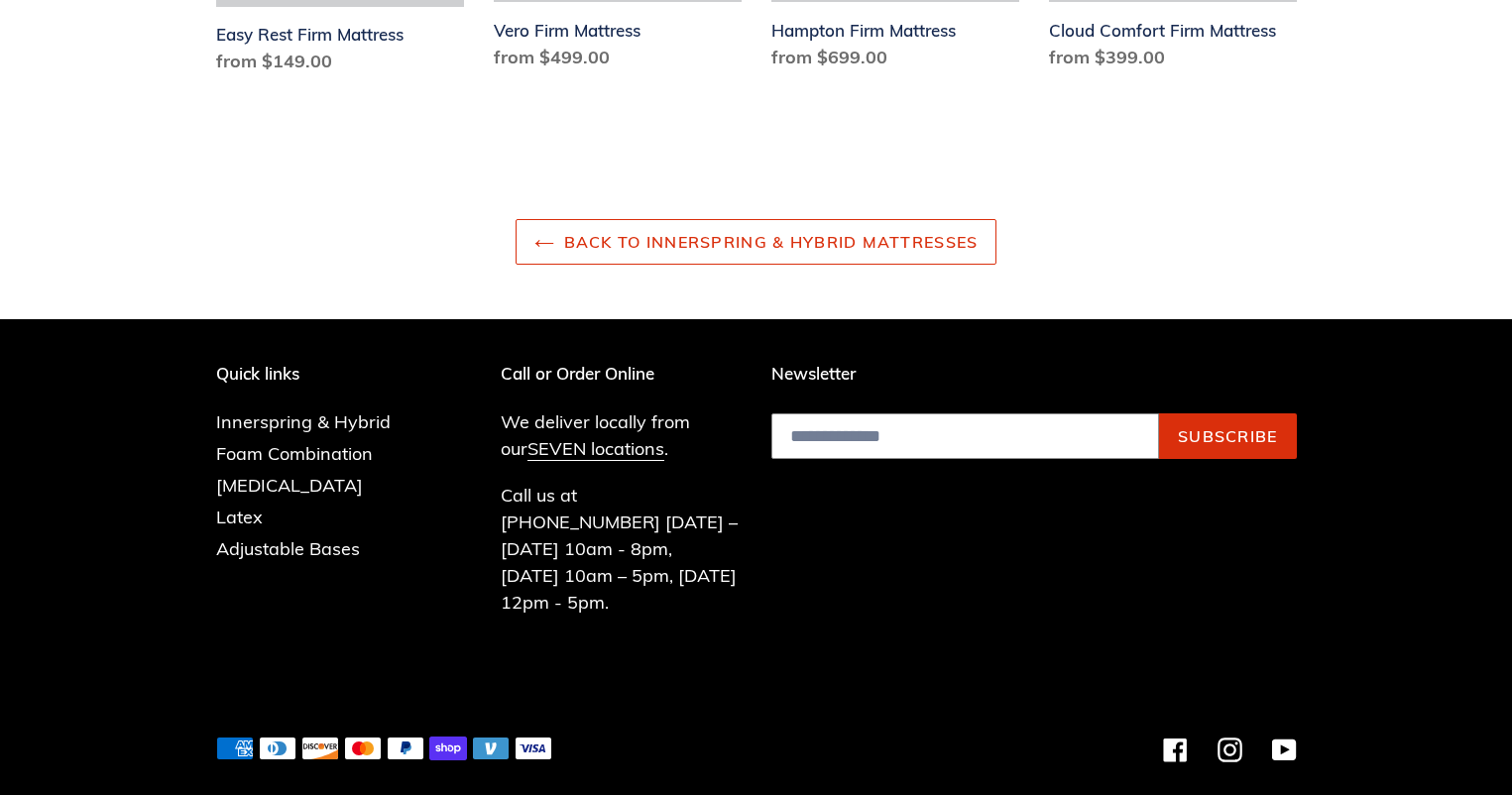 scroll, scrollTop: 47, scrollLeft: 0, axis: vertical 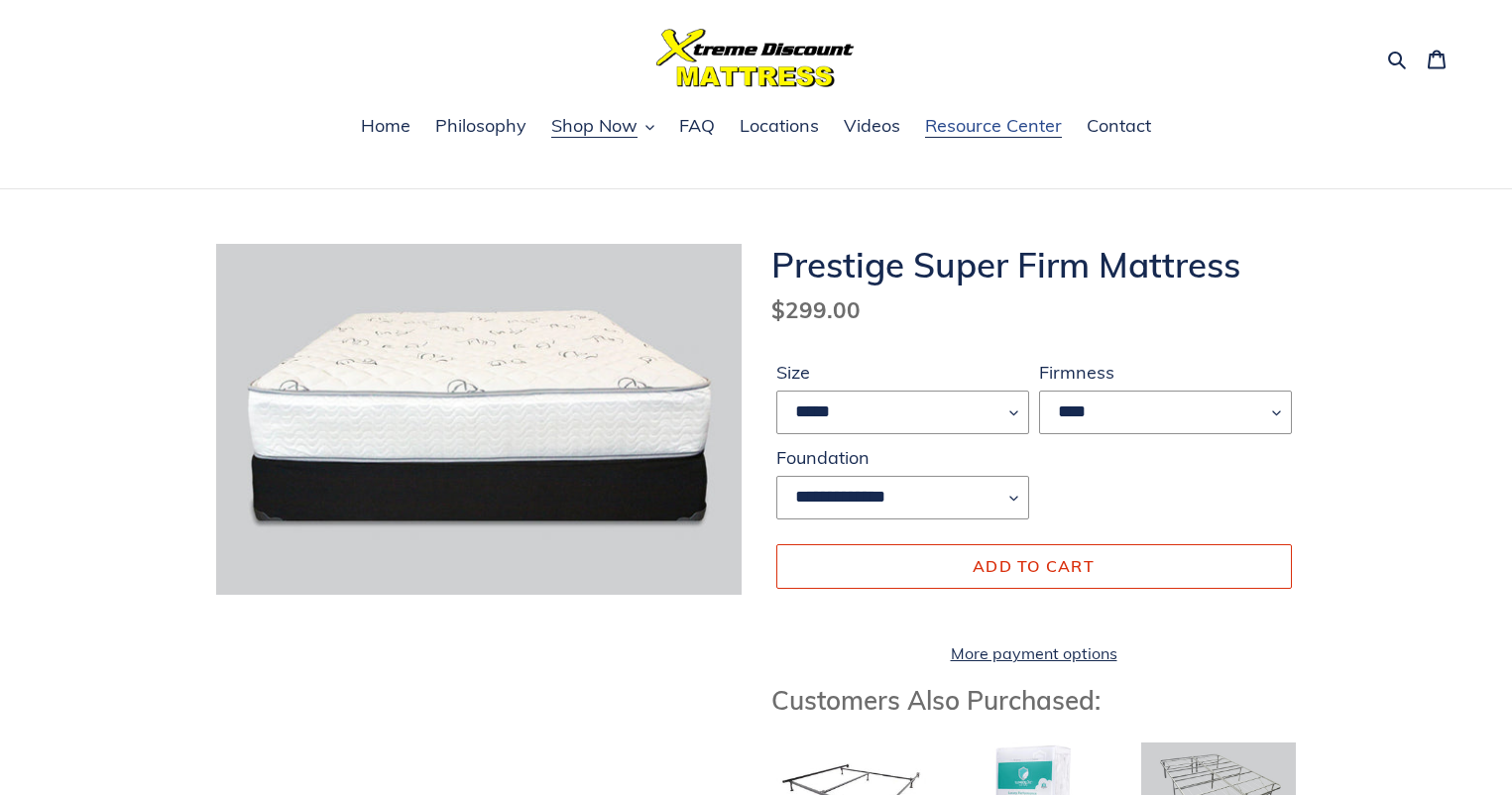 click on "Resource Center" at bounding box center (993, 126) 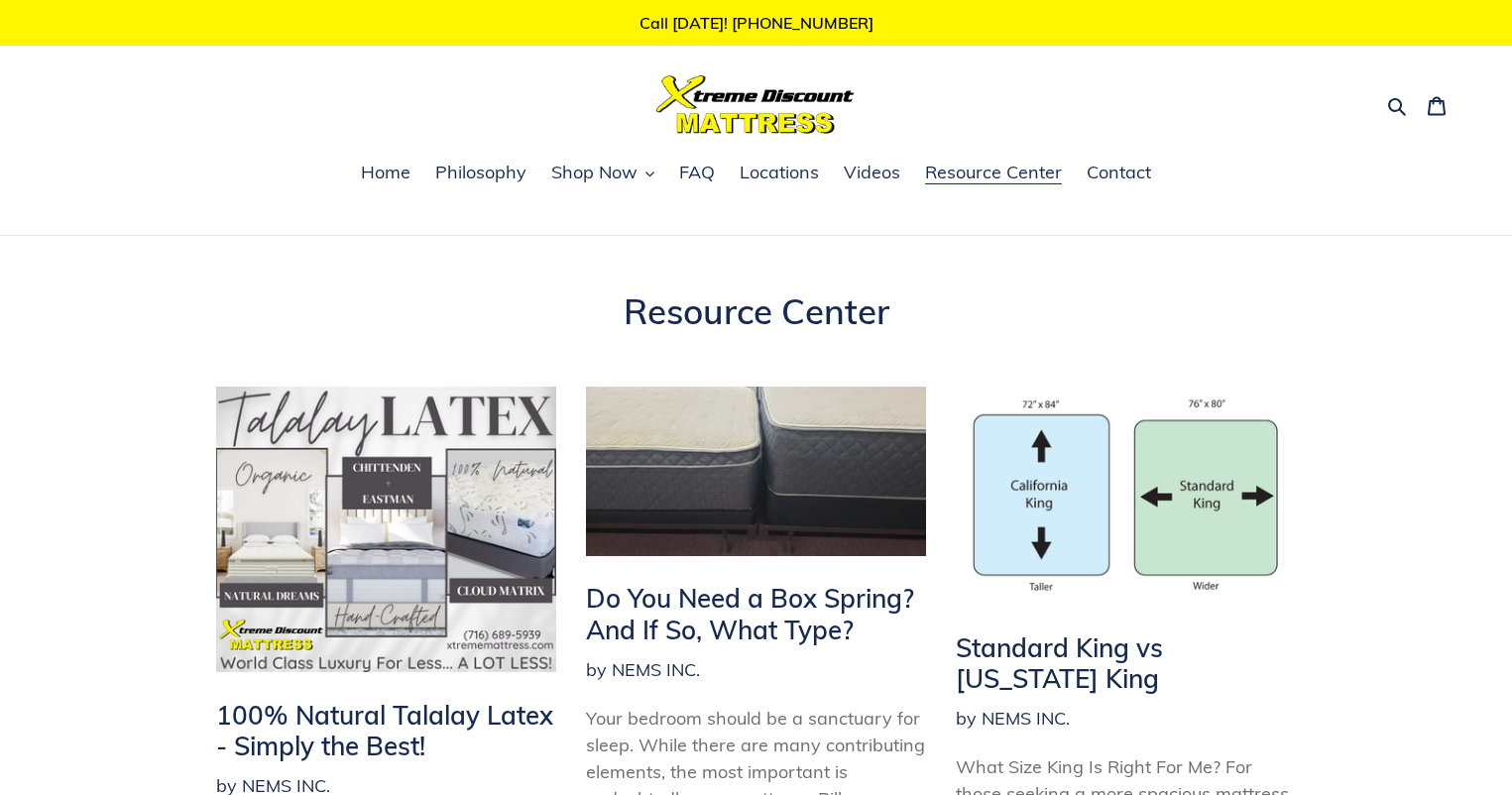 scroll, scrollTop: 0, scrollLeft: 0, axis: both 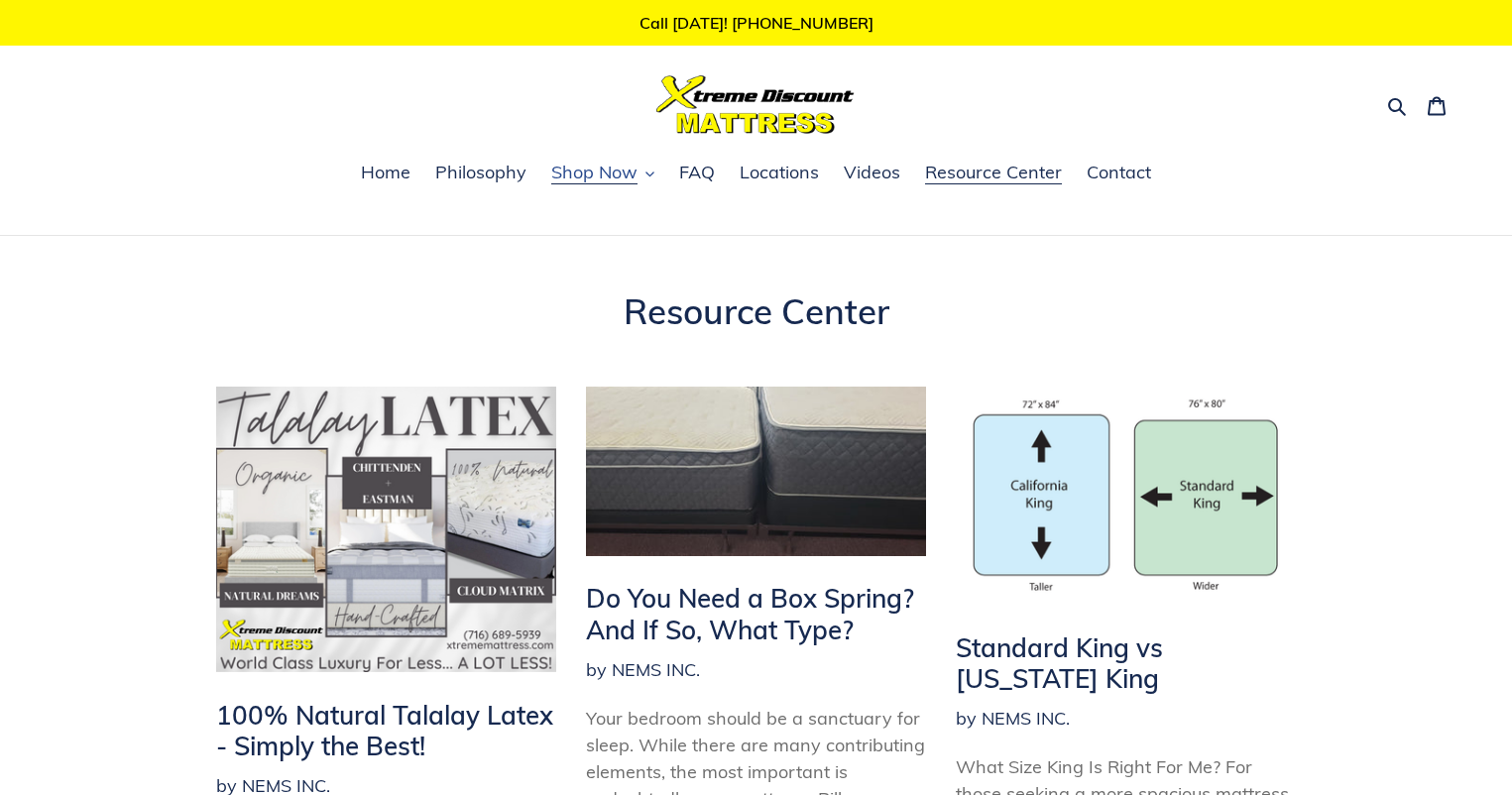 click on "Shop Now" at bounding box center [594, 172] 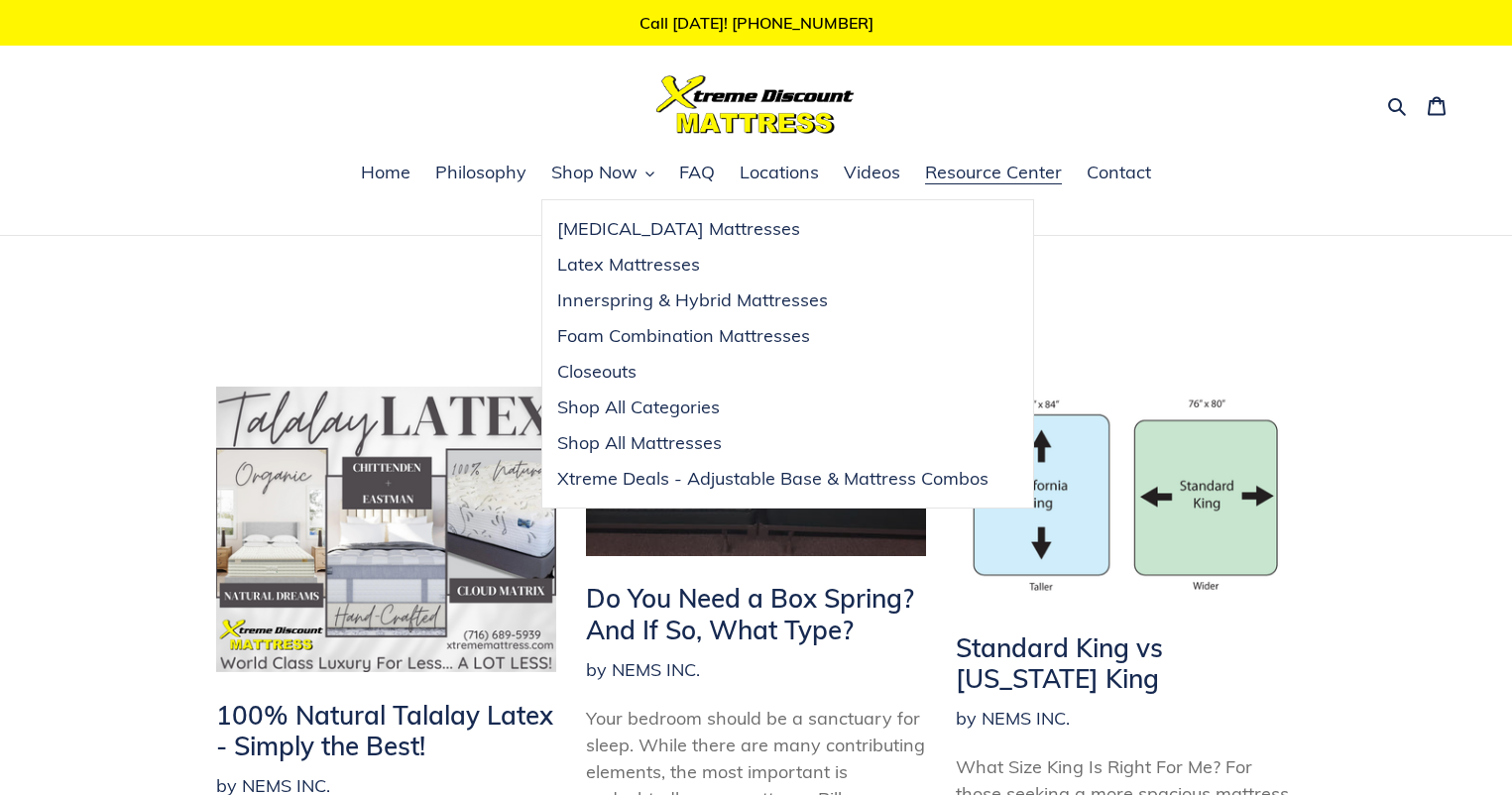 click on "Resource Center
100% Natural Talalay Latex - Simply the Best!
by NEMS INC.
Not Only Do We Have The Most Affordable Talalay Latex Mattresses On The Market, They're Arguably The Best!
HERE'S WHY...
Talalay Latex for de...
Read more" at bounding box center [756, 786] 